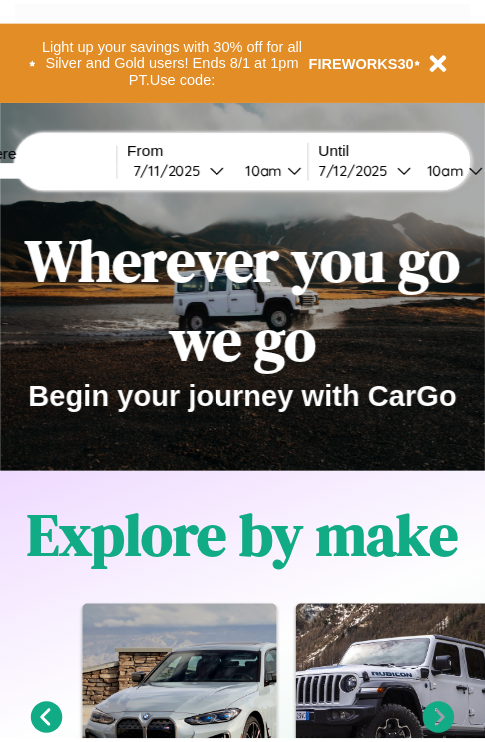 scroll, scrollTop: 0, scrollLeft: 0, axis: both 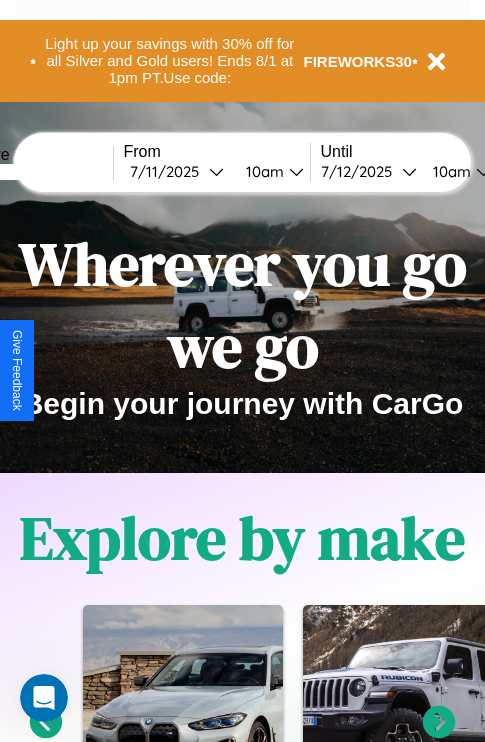click at bounding box center (38, 172) 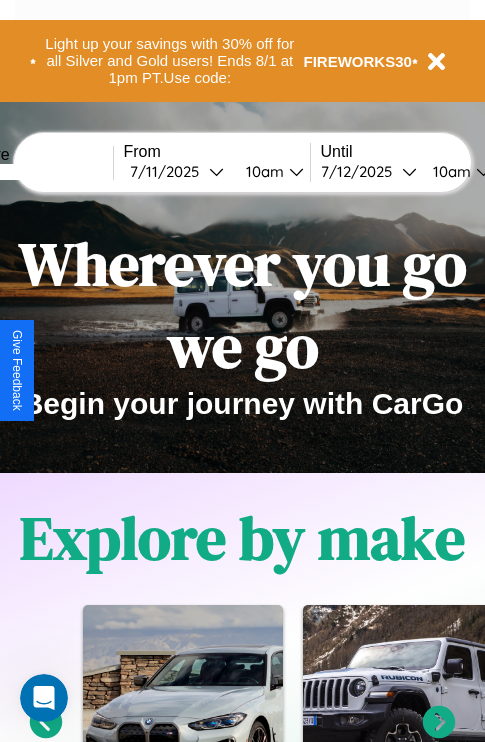 type on "******" 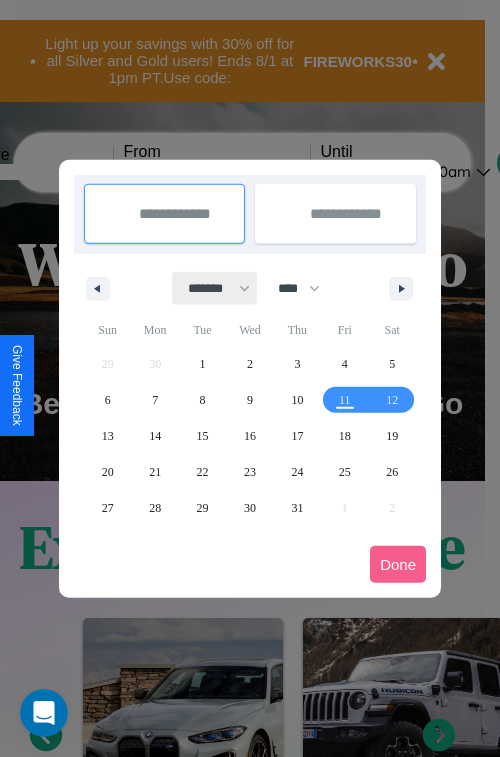 click on "******* ******** ***** ***** *** **** **** ****** ********* ******* ******** ********" at bounding box center (215, 288) 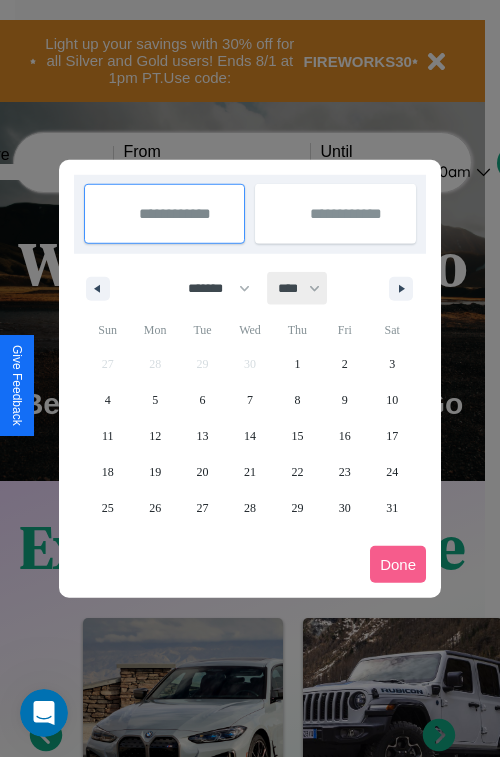 click on "**** **** **** **** **** **** **** **** **** **** **** **** **** **** **** **** **** **** **** **** **** **** **** **** **** **** **** **** **** **** **** **** **** **** **** **** **** **** **** **** **** **** **** **** **** **** **** **** **** **** **** **** **** **** **** **** **** **** **** **** **** **** **** **** **** **** **** **** **** **** **** **** **** **** **** **** **** **** **** **** **** **** **** **** **** **** **** **** **** **** **** **** **** **** **** **** **** **** **** **** **** **** **** **** **** **** **** **** **** **** **** **** **** **** **** **** **** **** **** **** ****" at bounding box center (298, 288) 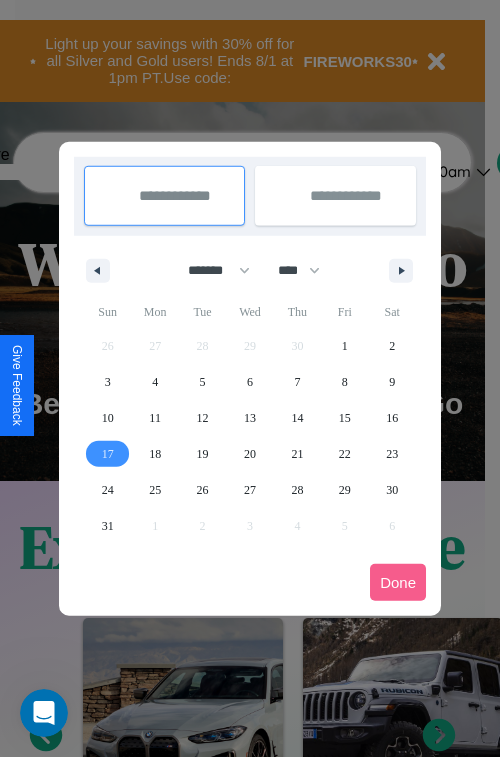 click on "17" at bounding box center (108, 454) 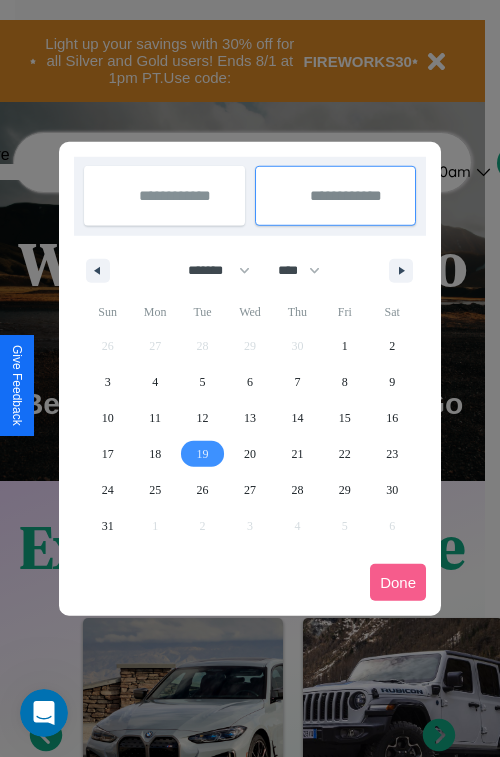 click on "19" at bounding box center (203, 454) 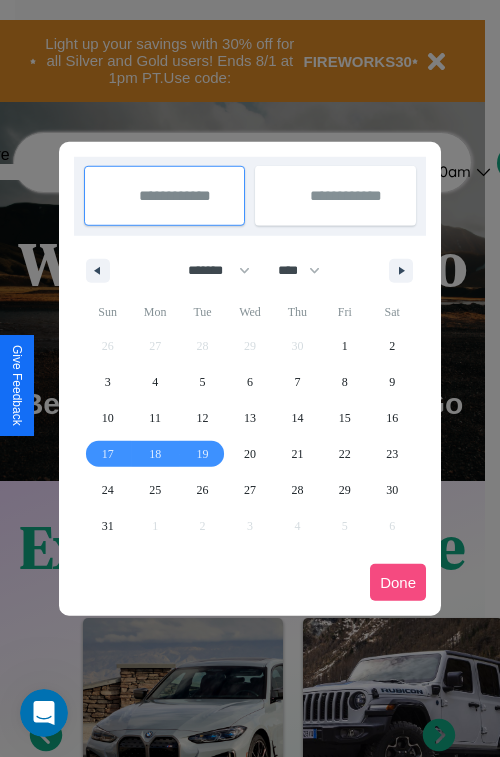 click on "Done" at bounding box center (398, 582) 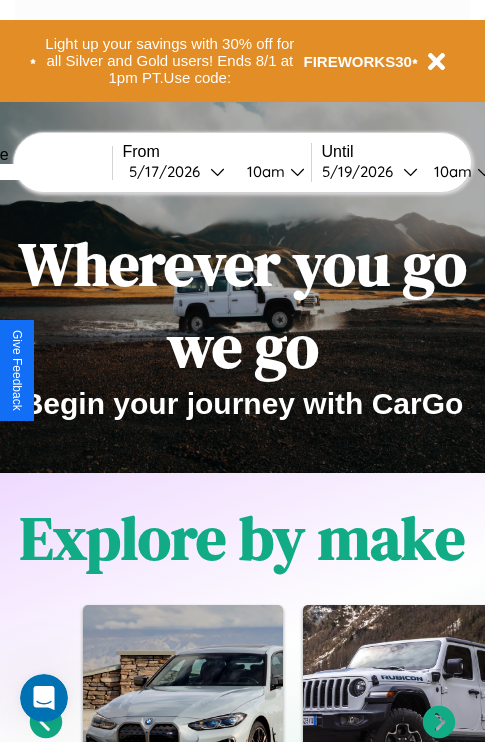 click on "10am" at bounding box center (263, 171) 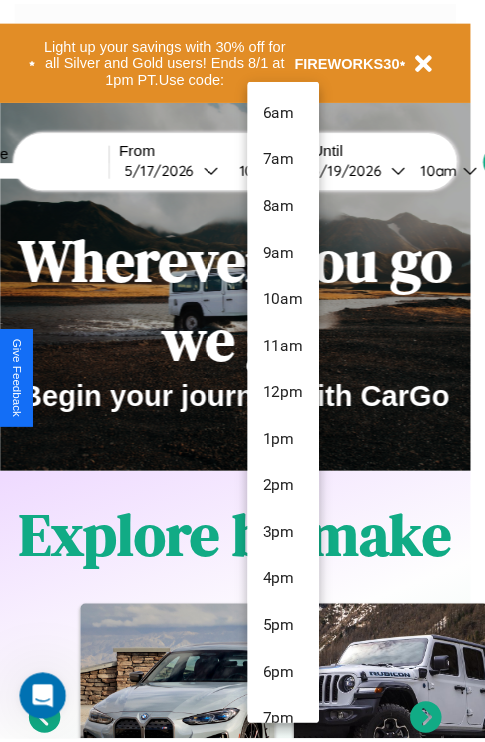 scroll, scrollTop: 211, scrollLeft: 0, axis: vertical 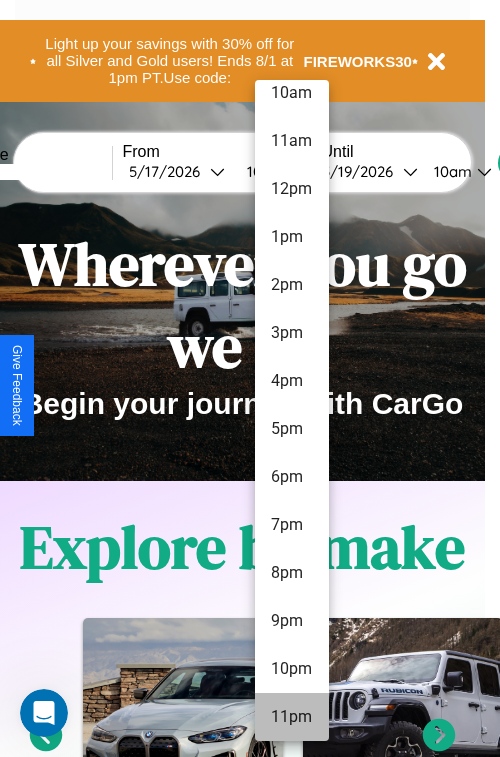 click on "11pm" at bounding box center [292, 717] 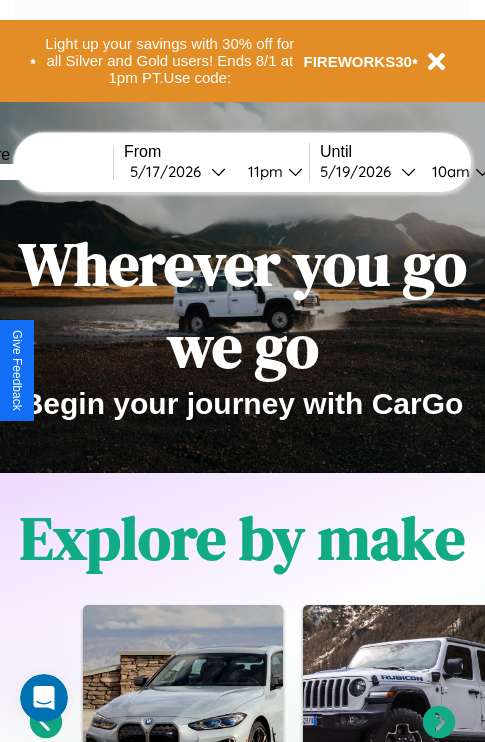 click on "10am" at bounding box center [448, 171] 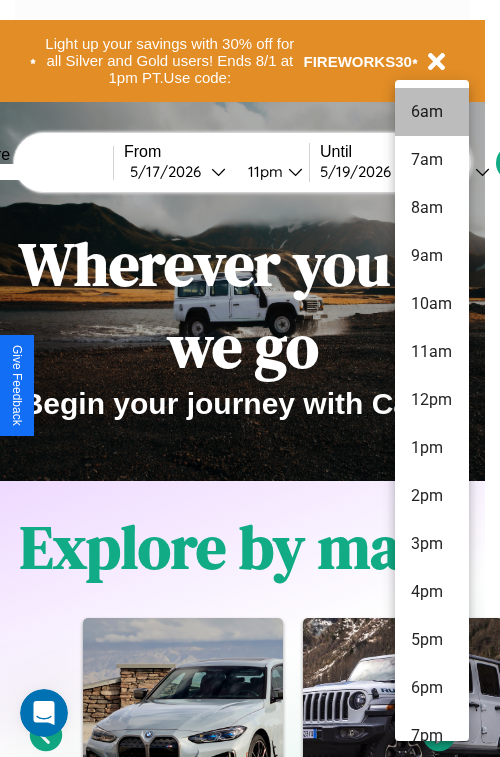 click on "6am" at bounding box center (432, 112) 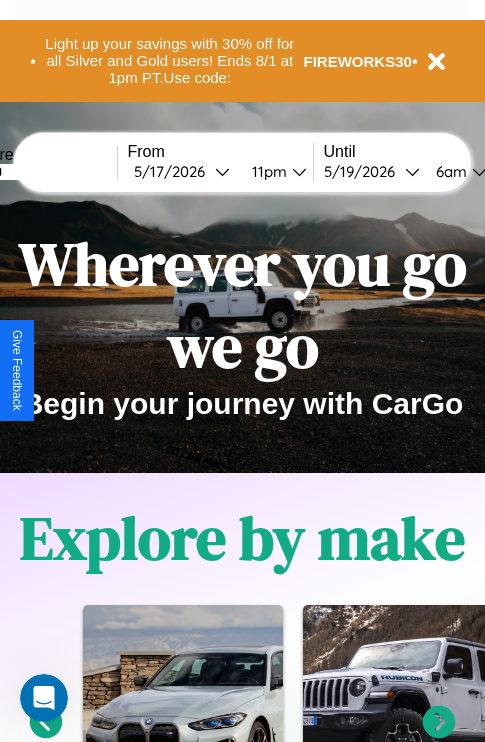 scroll, scrollTop: 0, scrollLeft: 69, axis: horizontal 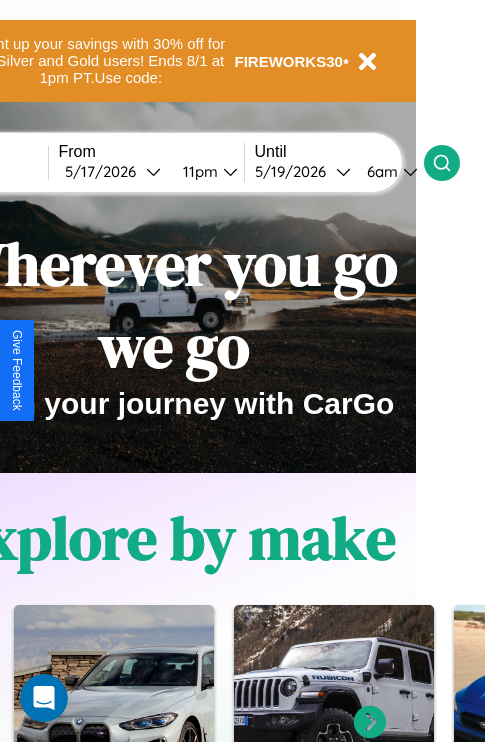 click 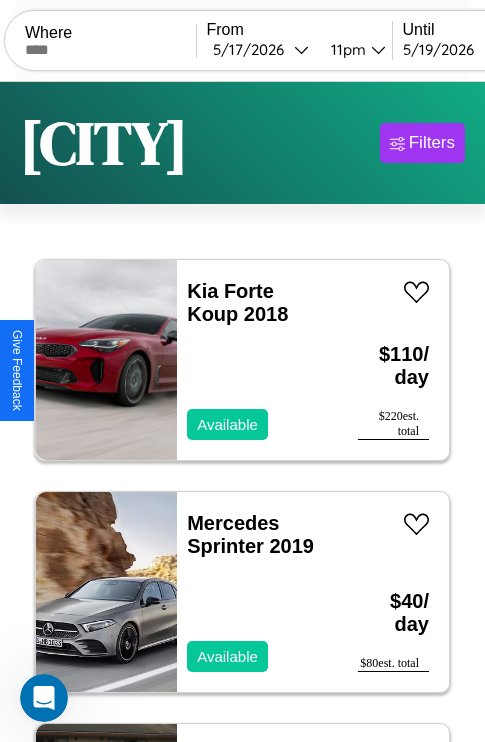 scroll, scrollTop: 95, scrollLeft: 0, axis: vertical 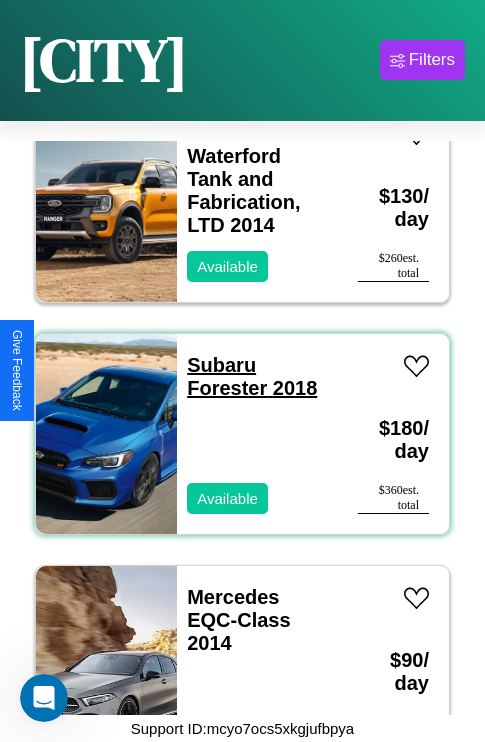click on "Subaru   Forester   2018" at bounding box center (252, 376) 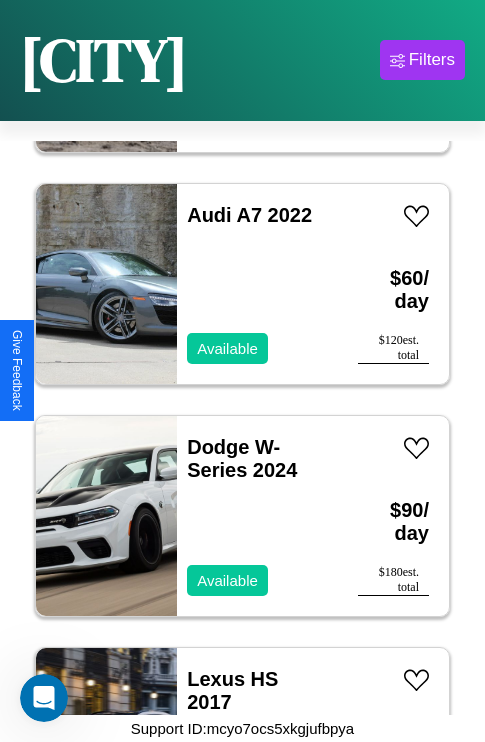 scroll, scrollTop: 17475, scrollLeft: 0, axis: vertical 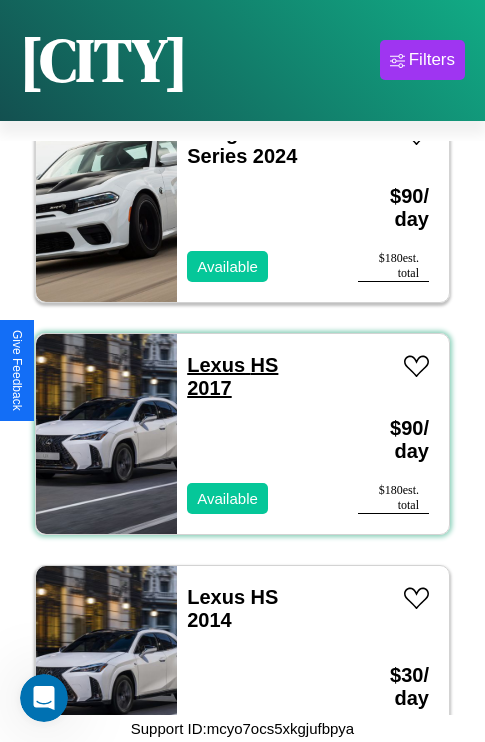 click on "Lexus   HS   2017" at bounding box center (232, 376) 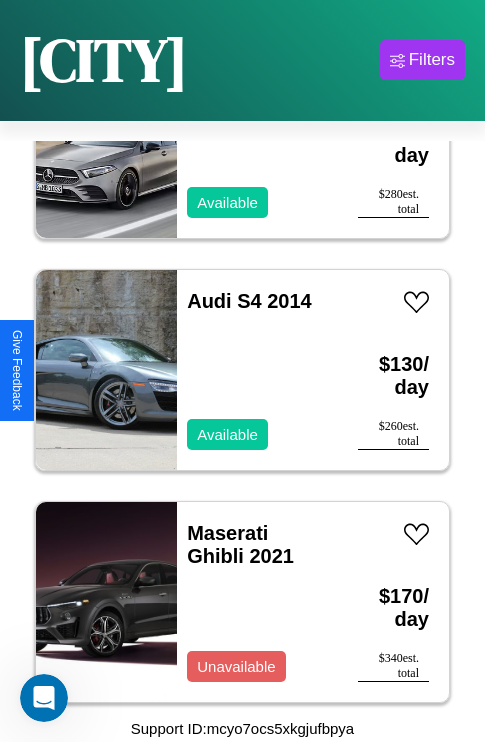 scroll, scrollTop: 7499, scrollLeft: 0, axis: vertical 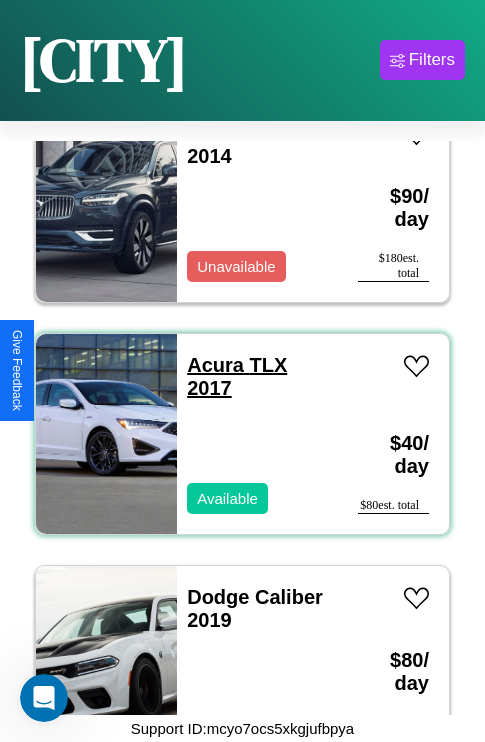 click on "Acura   TLX   2017" at bounding box center [237, 376] 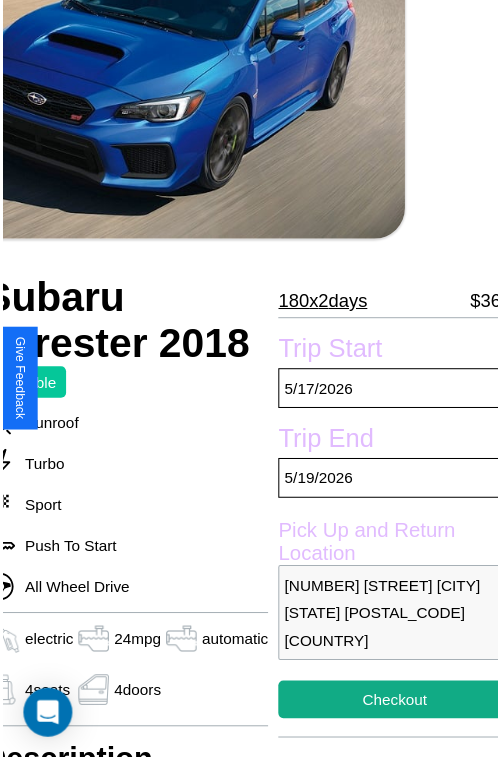 scroll, scrollTop: 203, scrollLeft: 96, axis: both 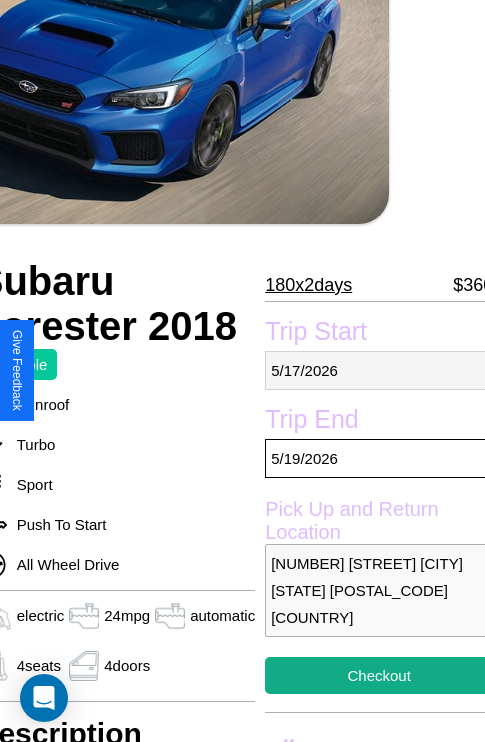 click on "5 / 17 / 2026" at bounding box center (379, 370) 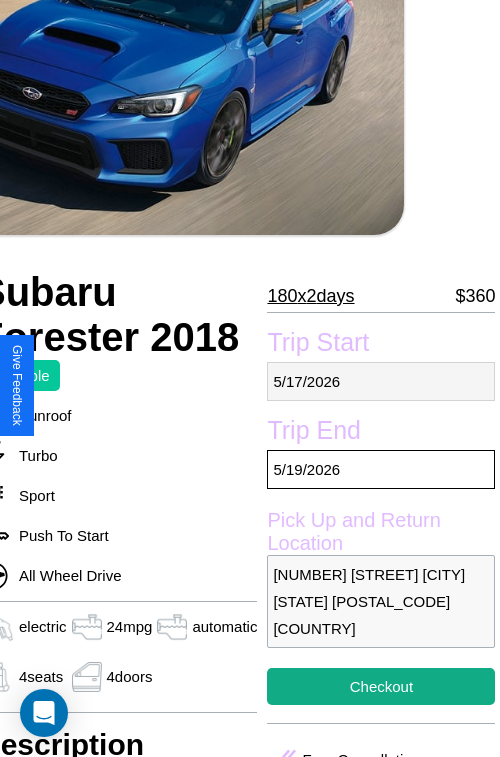 select on "*" 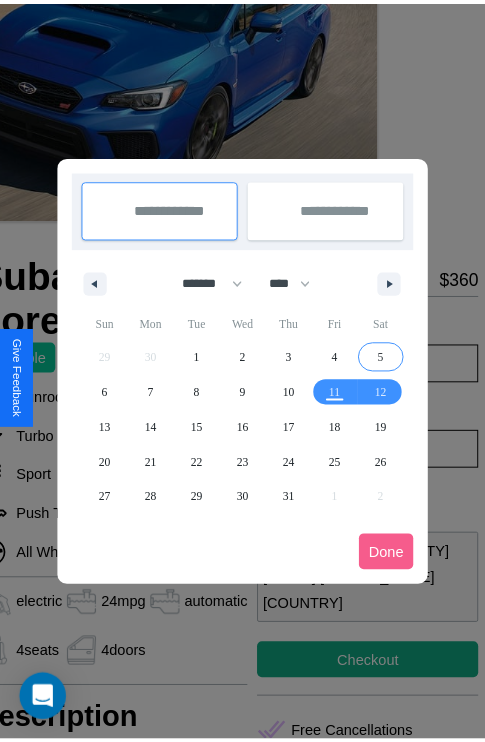 scroll, scrollTop: 0, scrollLeft: 96, axis: horizontal 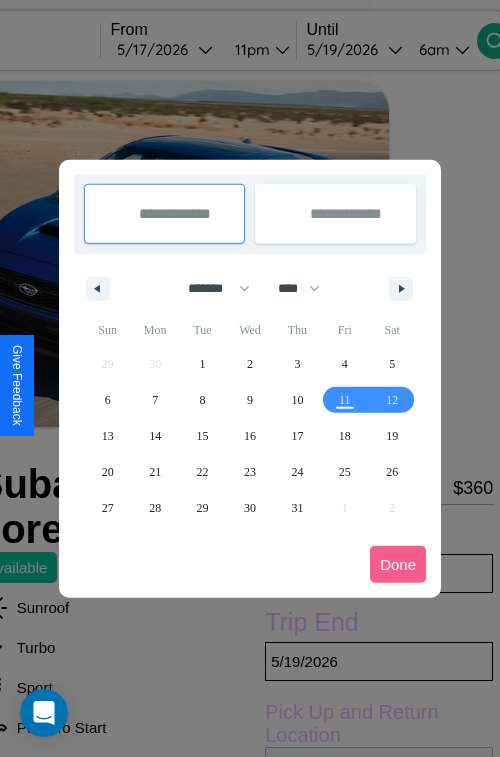 click at bounding box center [250, 378] 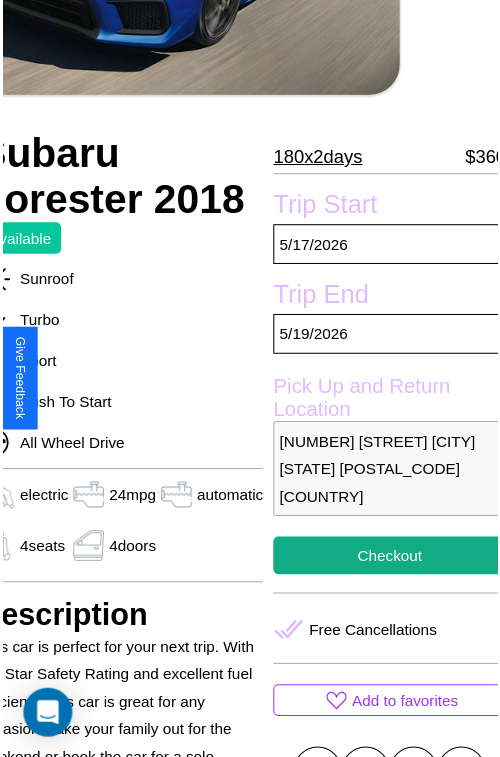 scroll, scrollTop: 623, scrollLeft: 96, axis: both 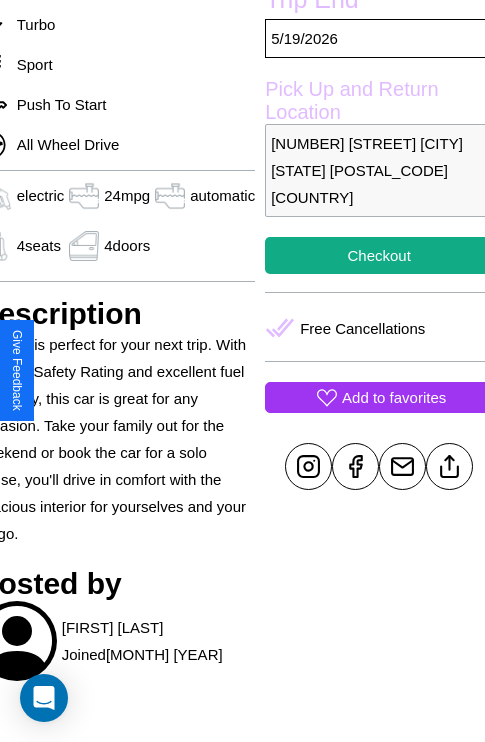 click on "Add to favorites" at bounding box center (394, 397) 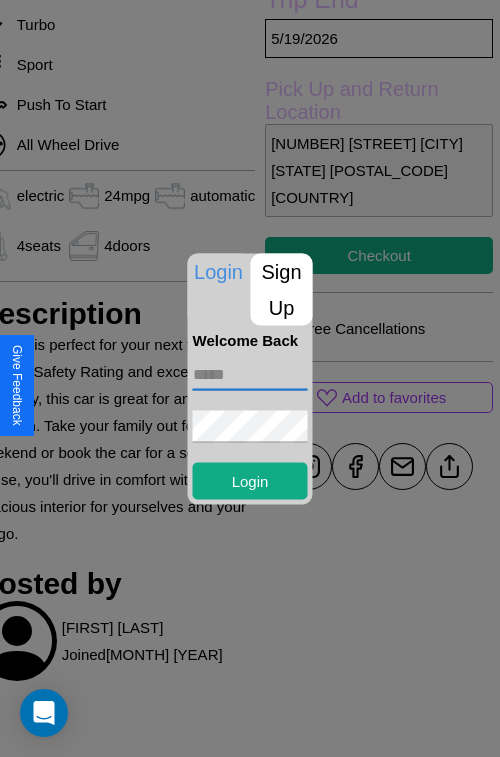 click at bounding box center (250, 374) 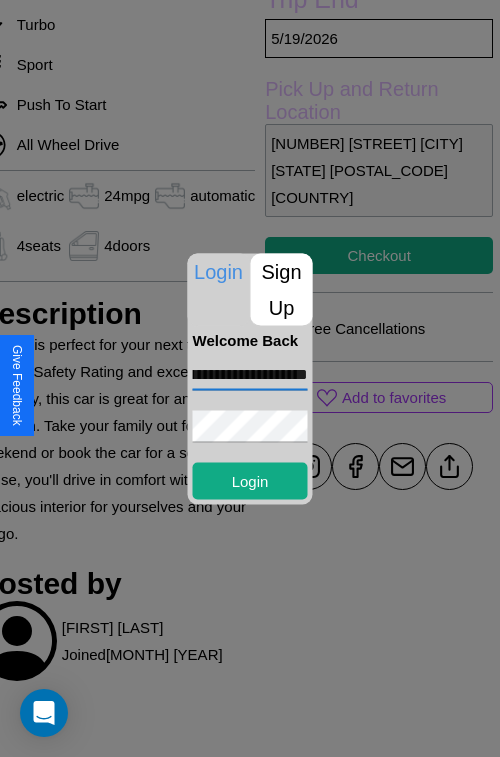 scroll, scrollTop: 0, scrollLeft: 69, axis: horizontal 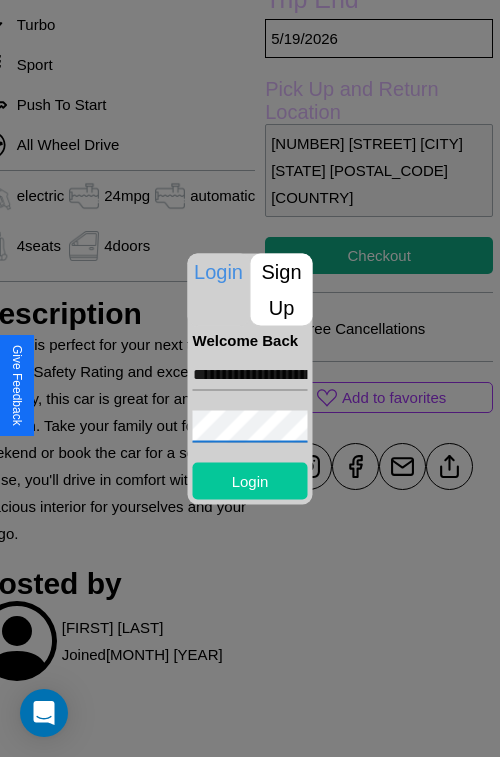 click on "Login" at bounding box center [250, 480] 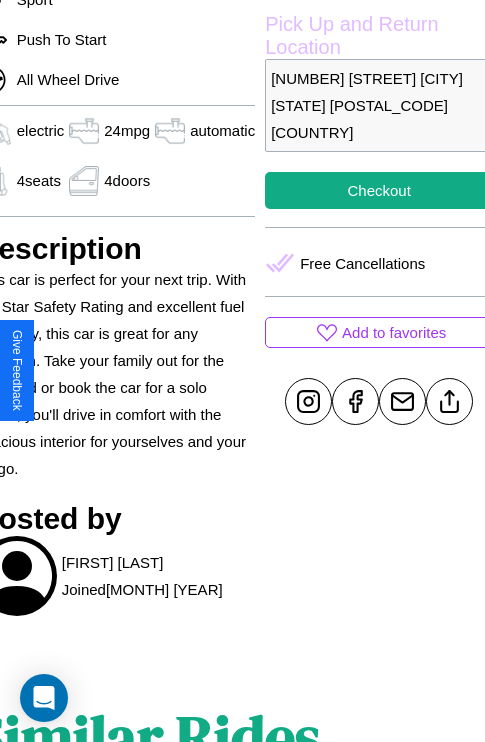 scroll, scrollTop: 692, scrollLeft: 96, axis: both 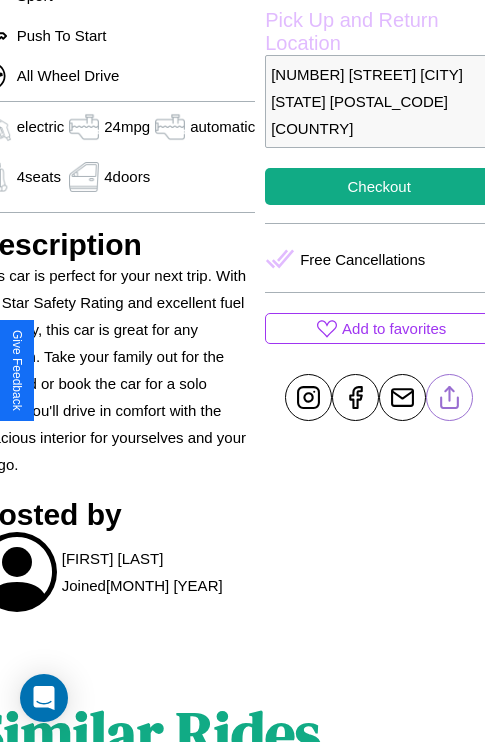 click 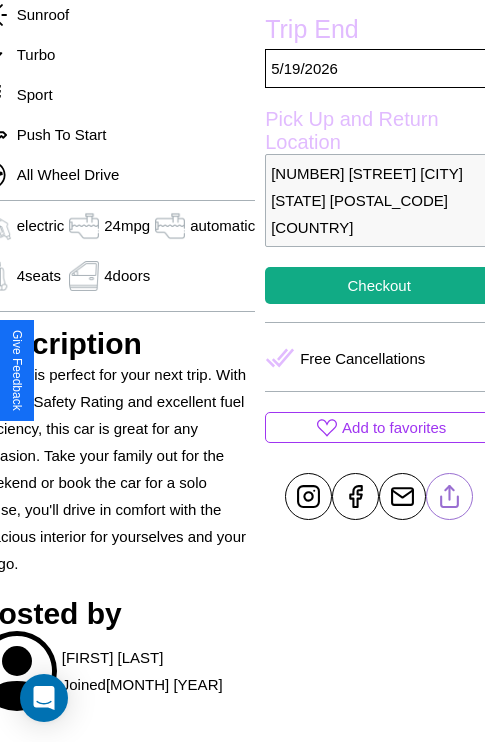 scroll, scrollTop: 481, scrollLeft: 96, axis: both 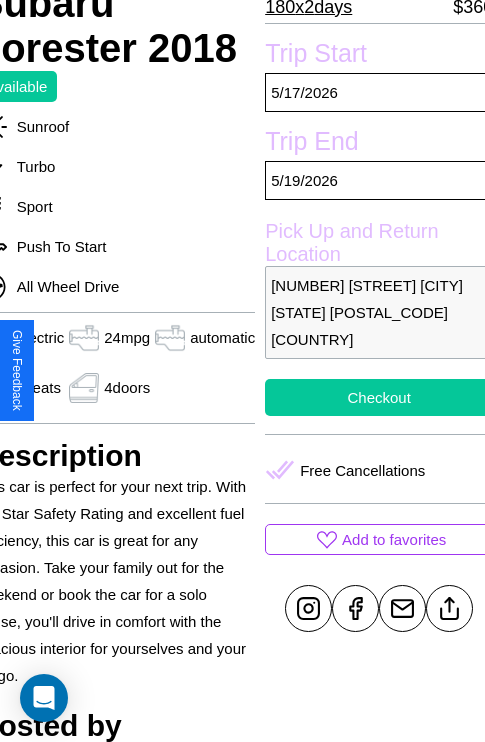 click on "Checkout" at bounding box center (379, 397) 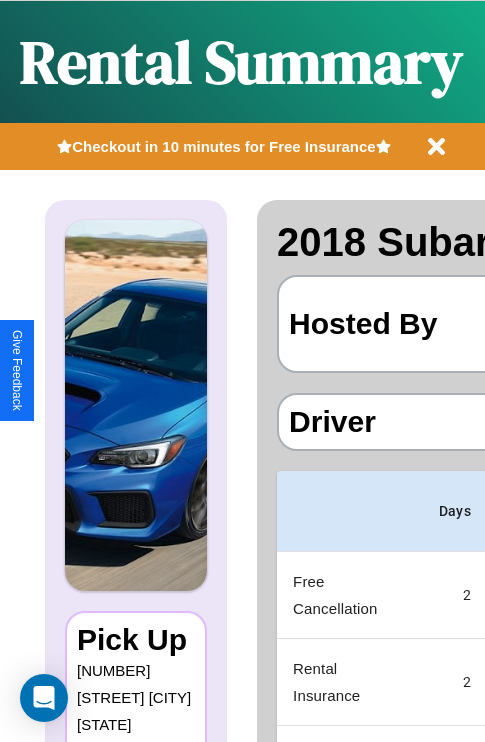 scroll, scrollTop: 0, scrollLeft: 378, axis: horizontal 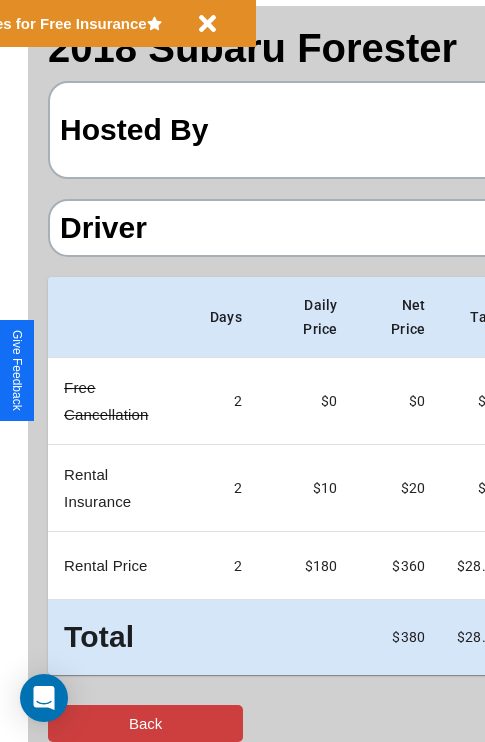 click on "Back" at bounding box center (145, 723) 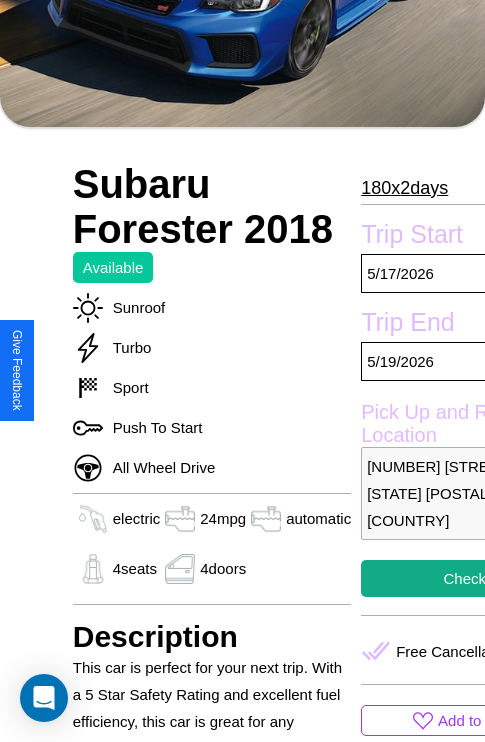 scroll, scrollTop: 1038, scrollLeft: 0, axis: vertical 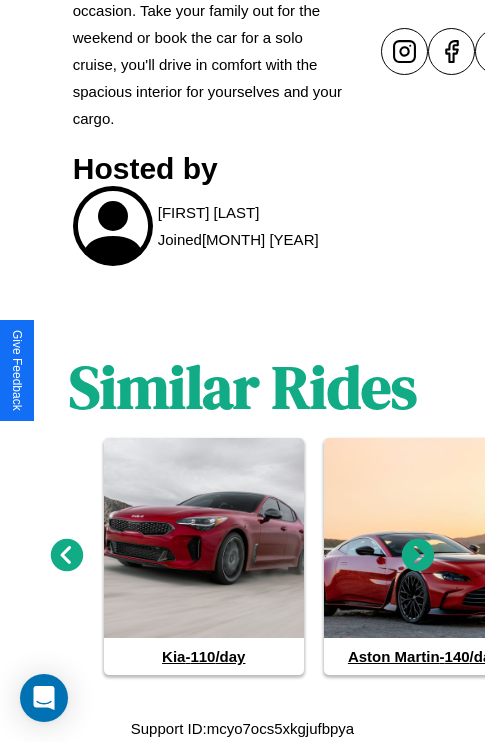 click 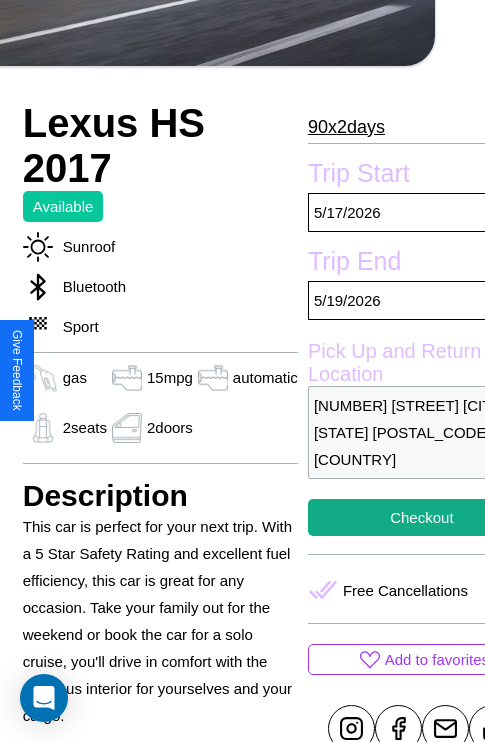 scroll, scrollTop: 641, scrollLeft: 84, axis: both 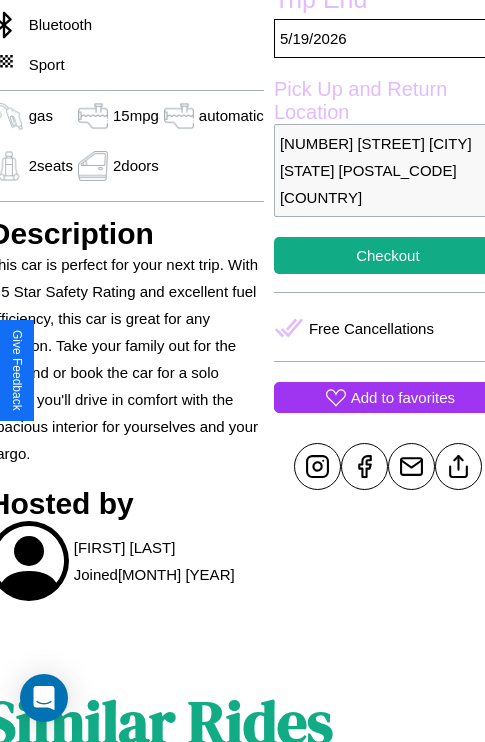 click on "Add to favorites" at bounding box center (403, 397) 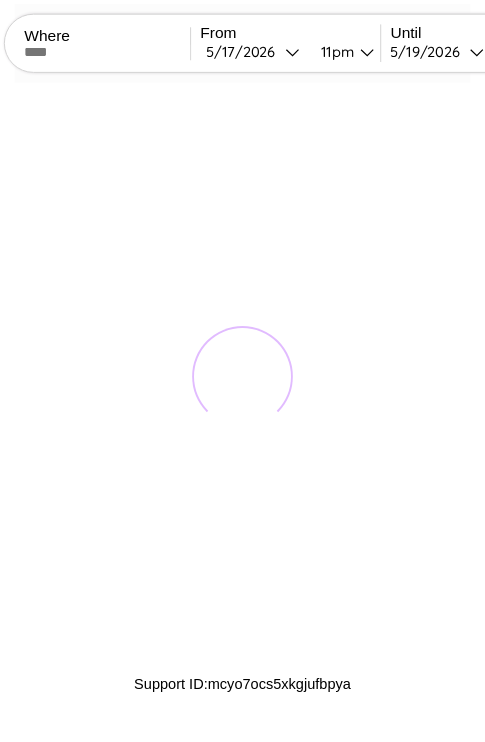 scroll, scrollTop: 0, scrollLeft: 0, axis: both 